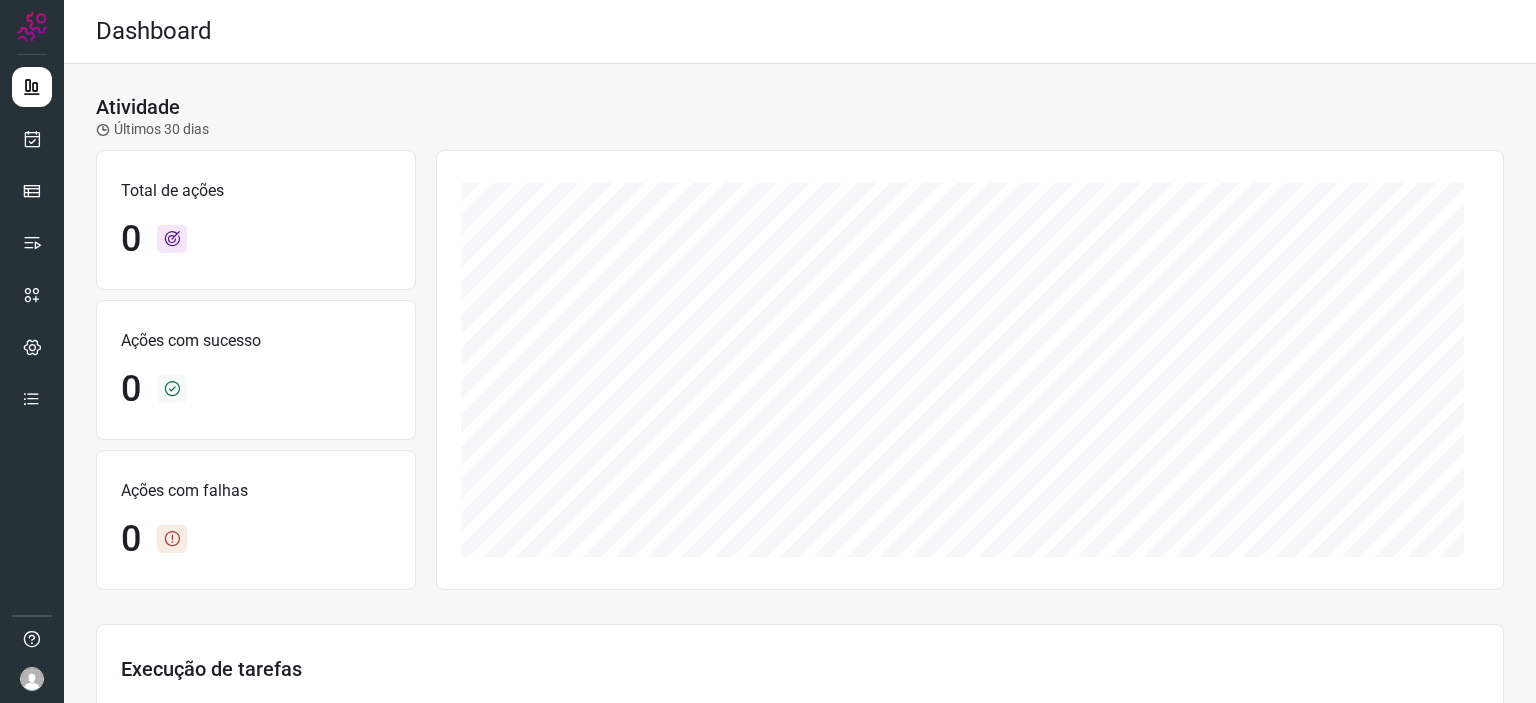 scroll, scrollTop: 0, scrollLeft: 0, axis: both 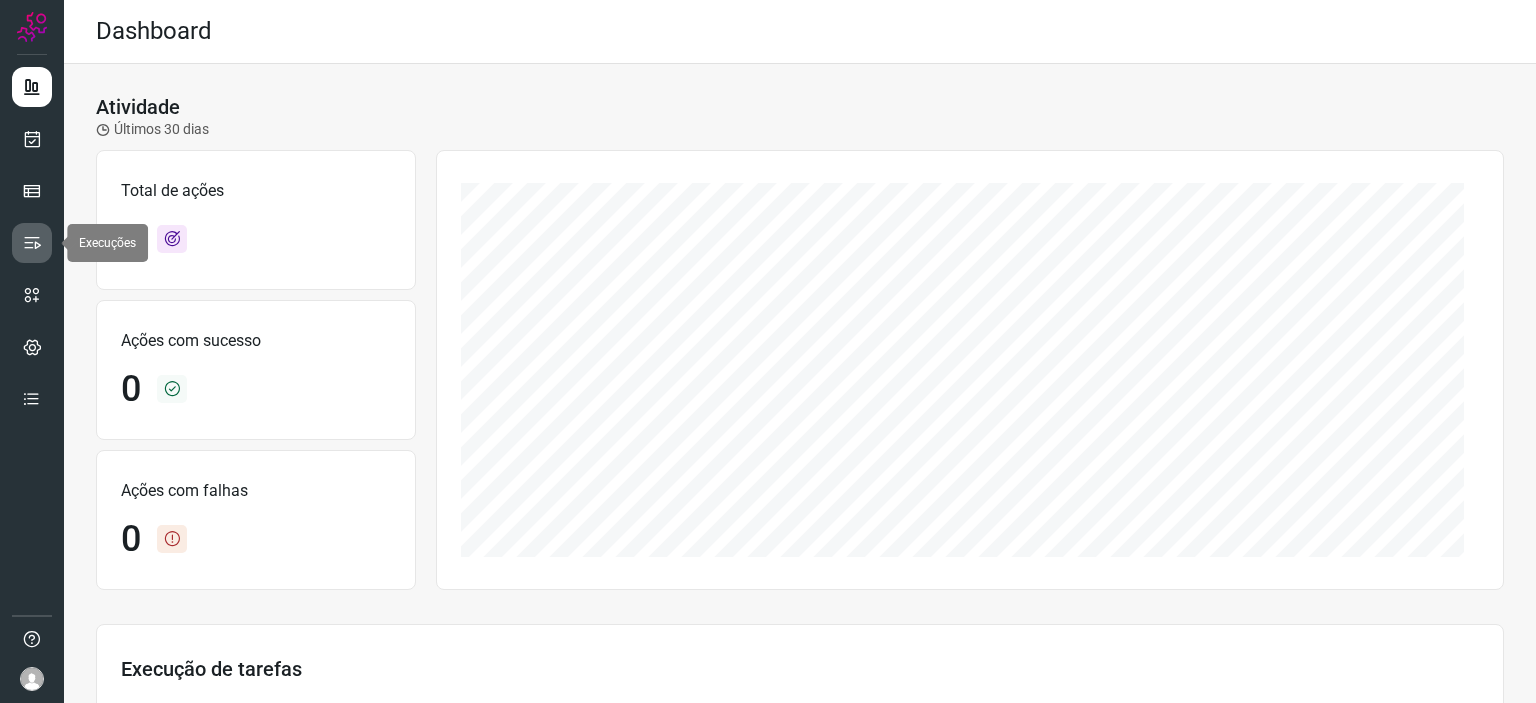 click at bounding box center [32, 243] 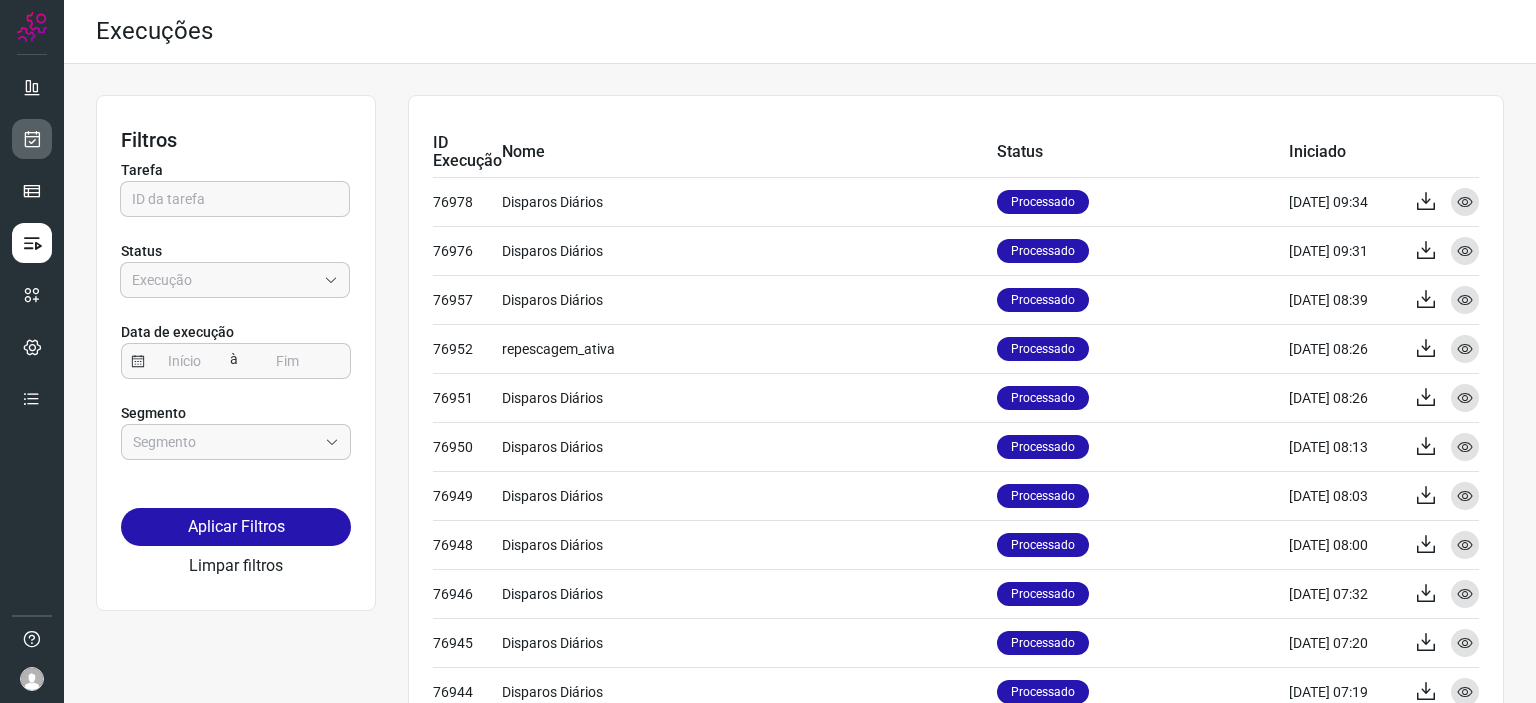 click at bounding box center (32, 139) 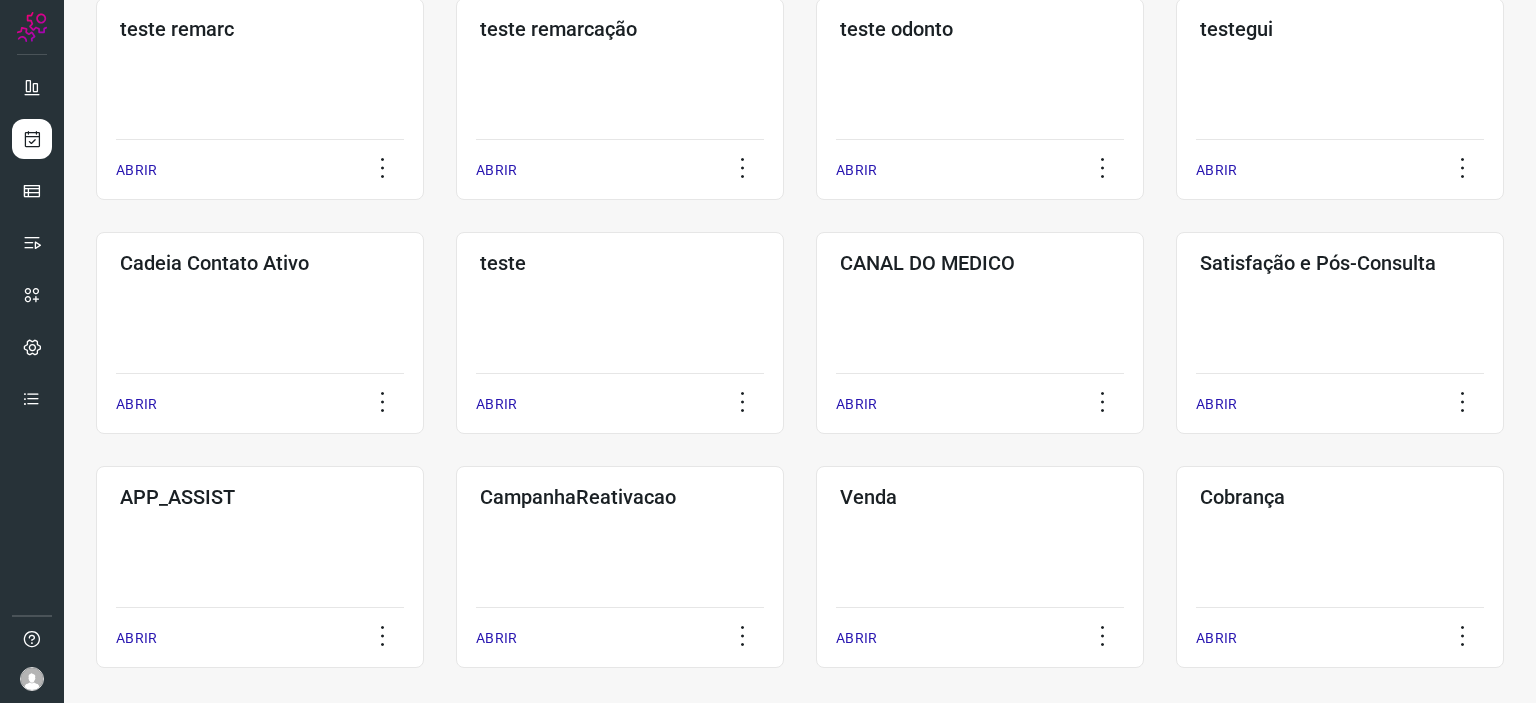 scroll, scrollTop: 400, scrollLeft: 0, axis: vertical 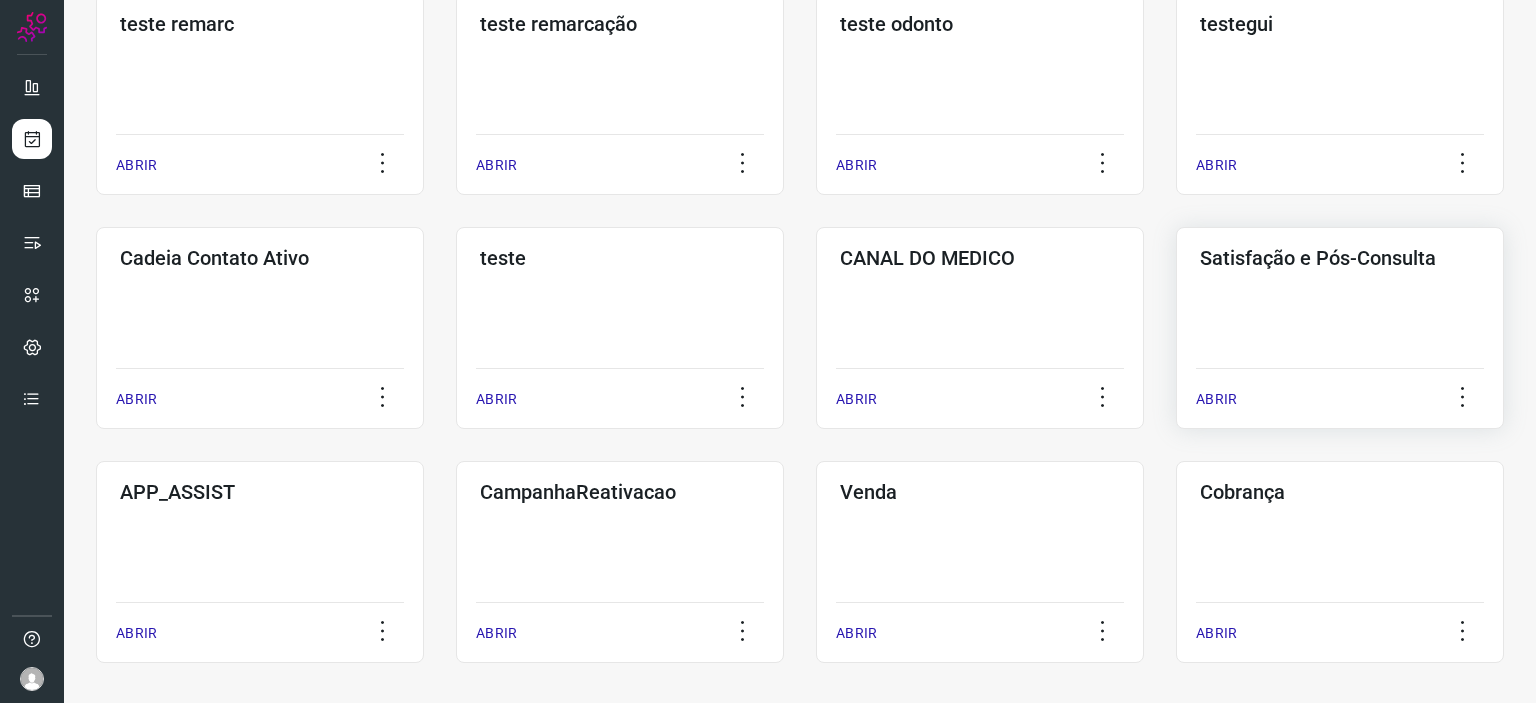 click on "ABRIR" at bounding box center (1340, 393) 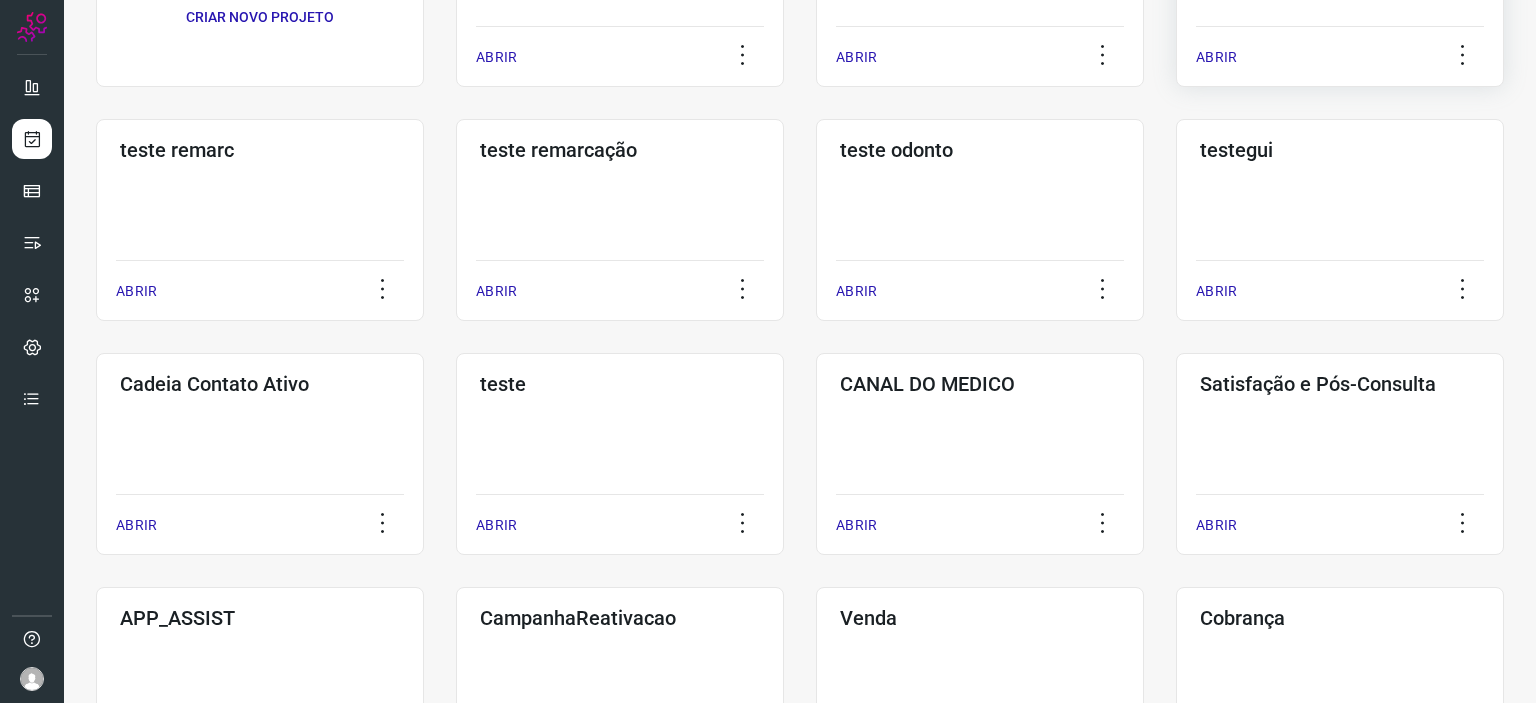 scroll, scrollTop: 0, scrollLeft: 0, axis: both 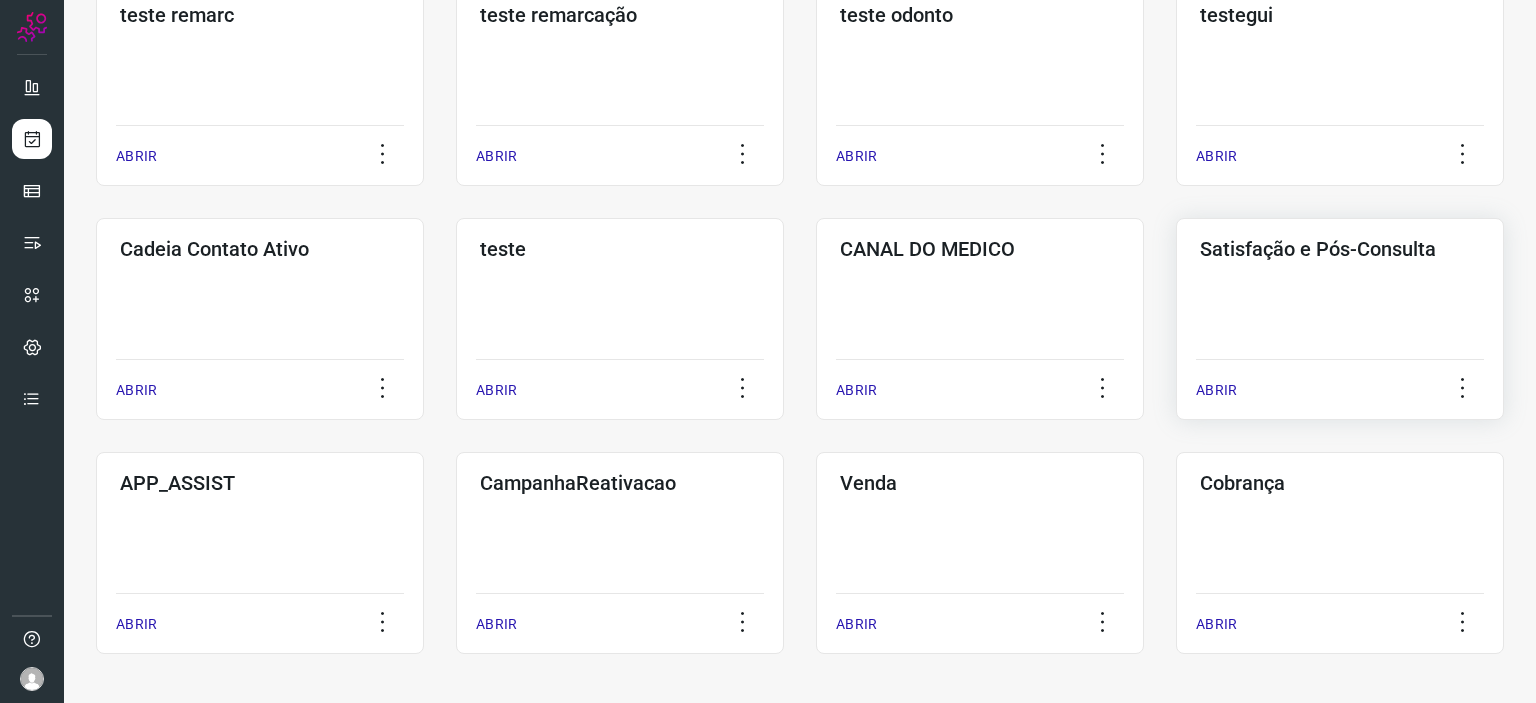 click on "Satisfação e Pós-Consulta  ABRIR" 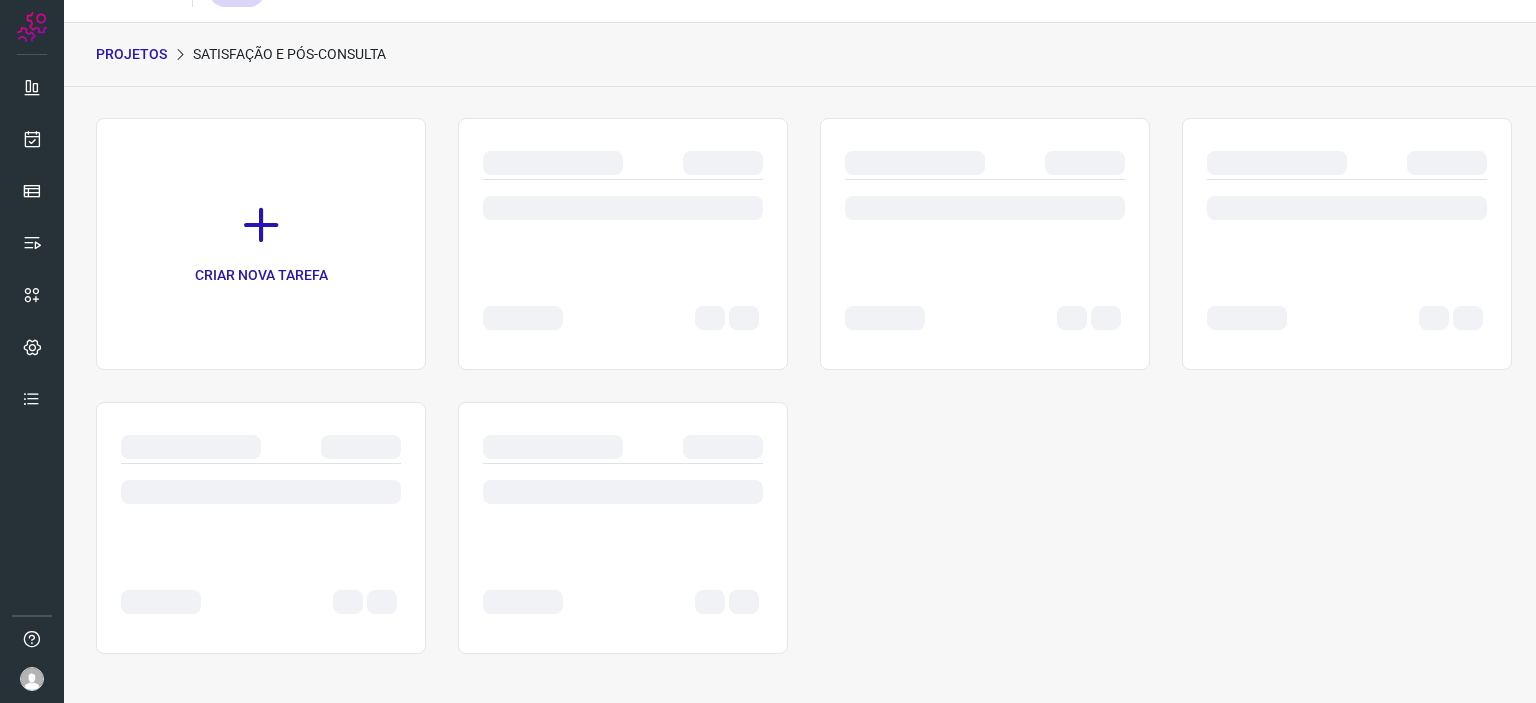 scroll, scrollTop: 0, scrollLeft: 0, axis: both 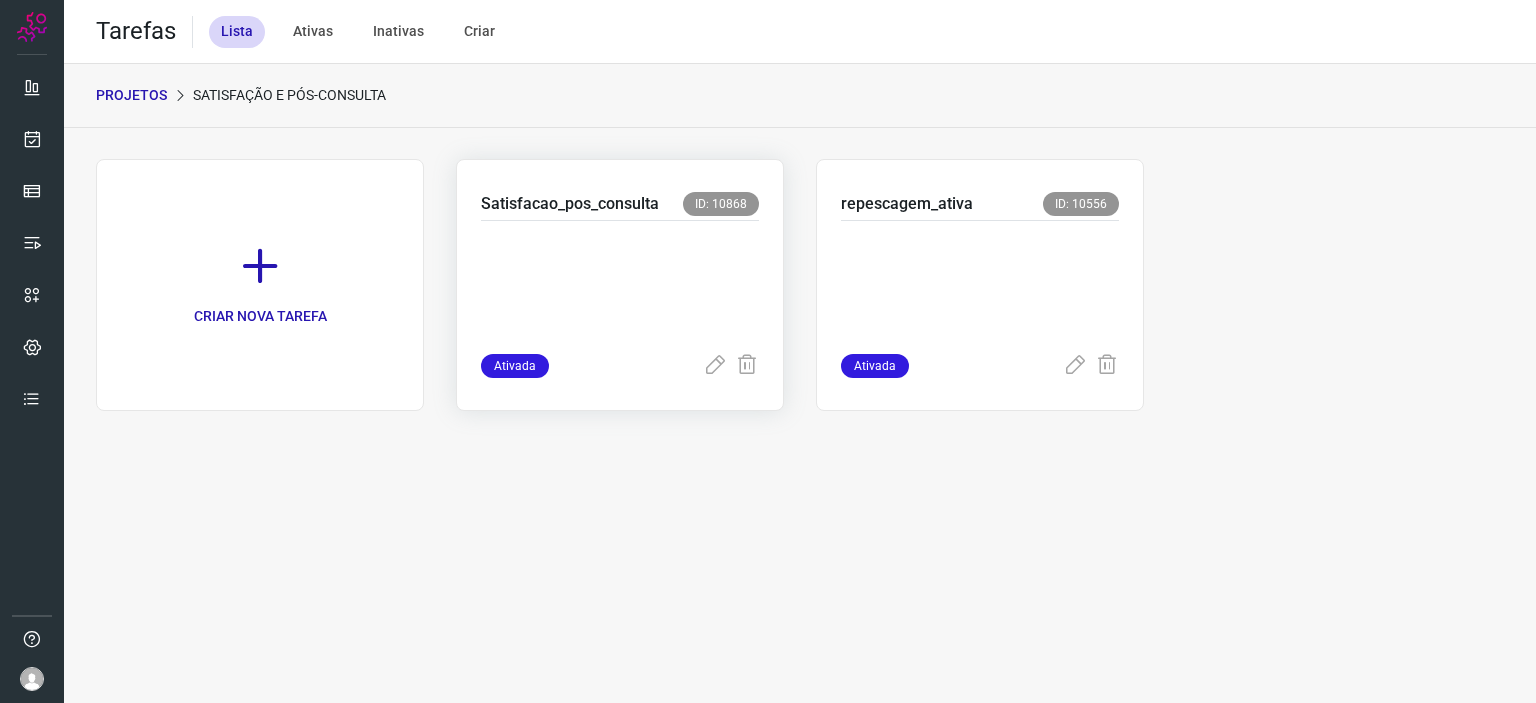 click at bounding box center (620, 283) 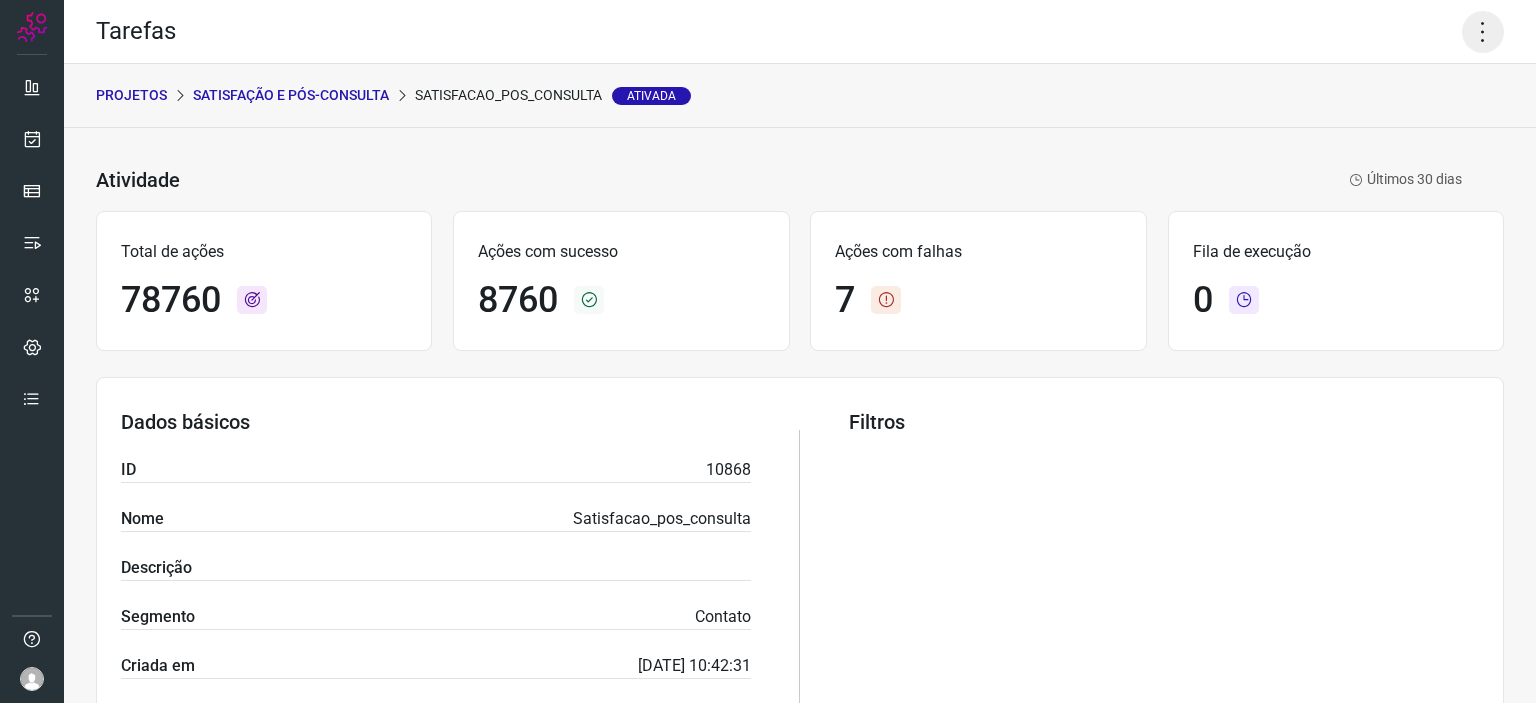 drag, startPoint x: 1488, startPoint y: 41, endPoint x: 1475, endPoint y: 38, distance: 13.341664 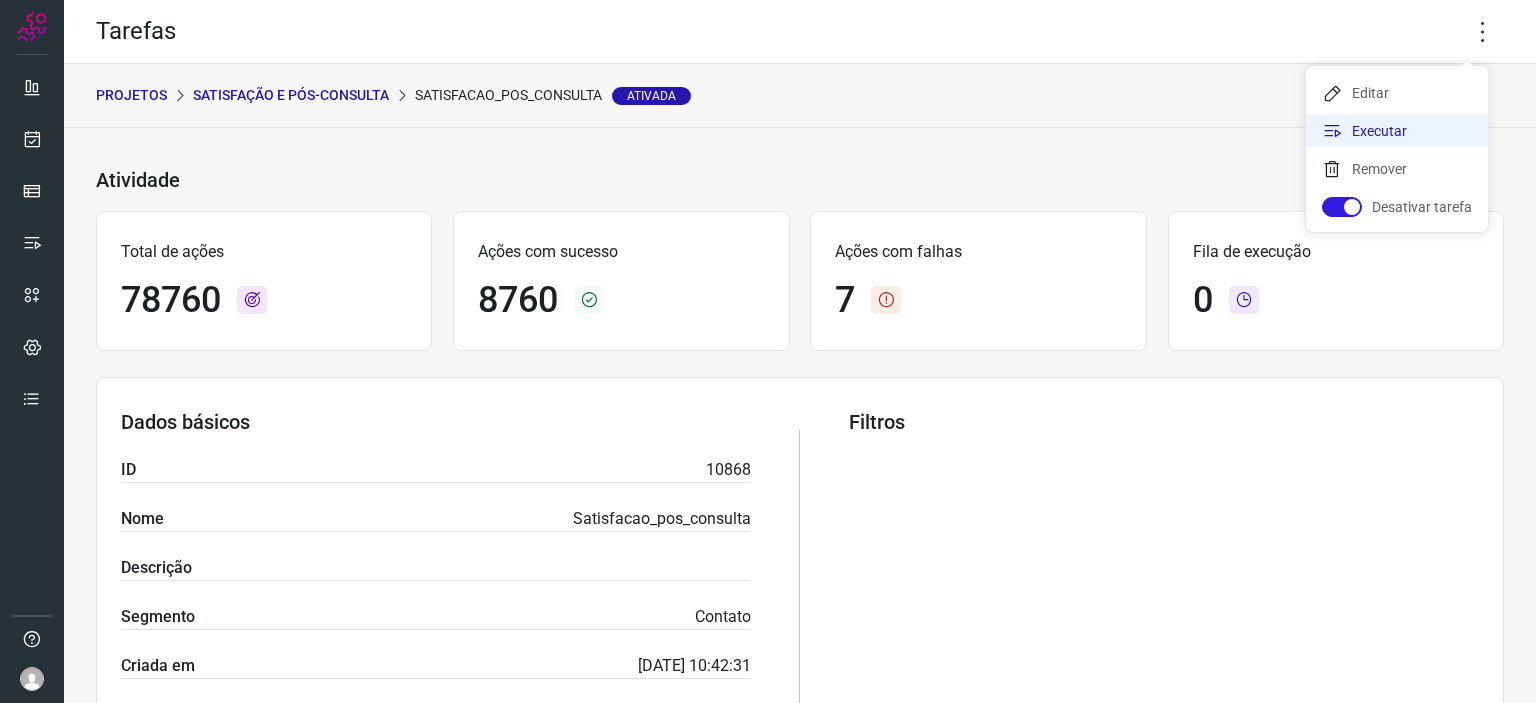 click on "Executar" 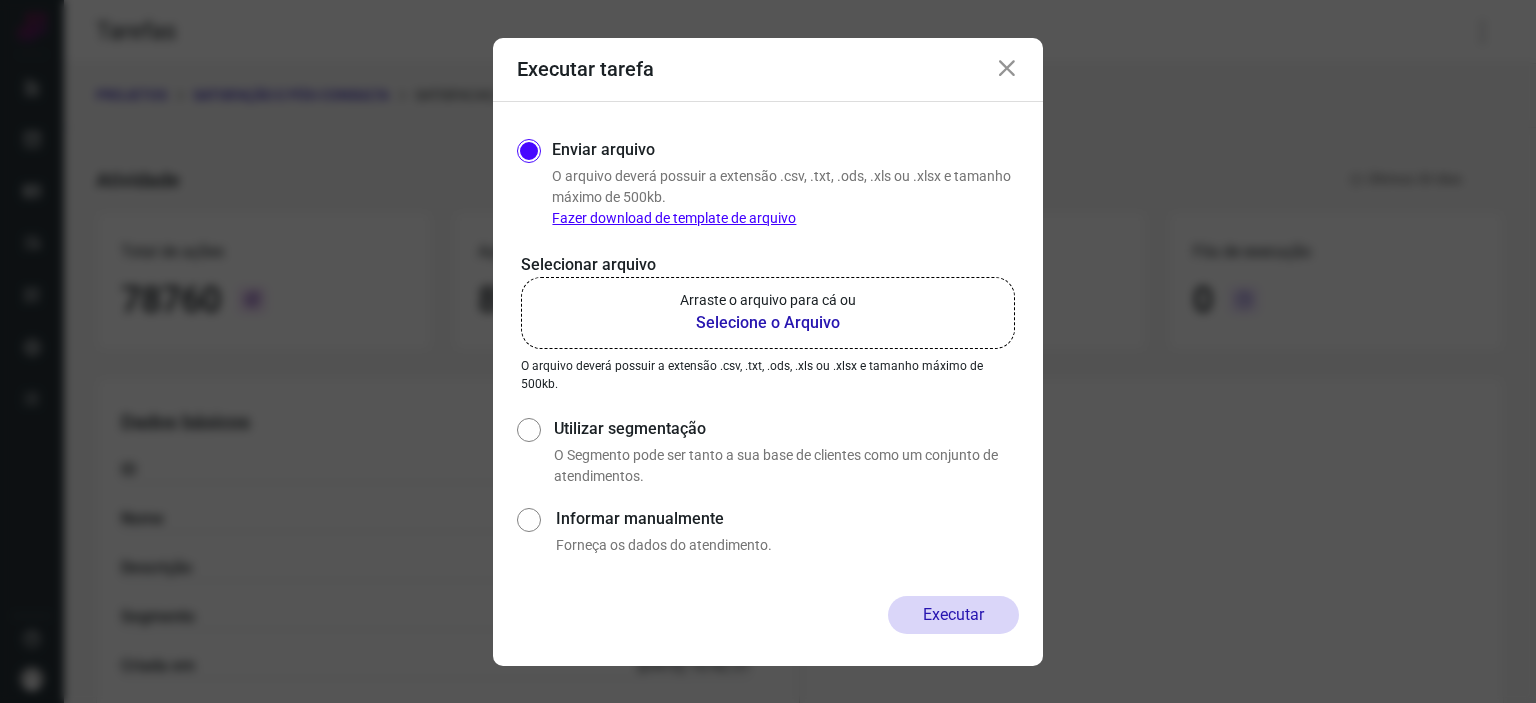 click on "Selecione o Arquivo" at bounding box center (768, 323) 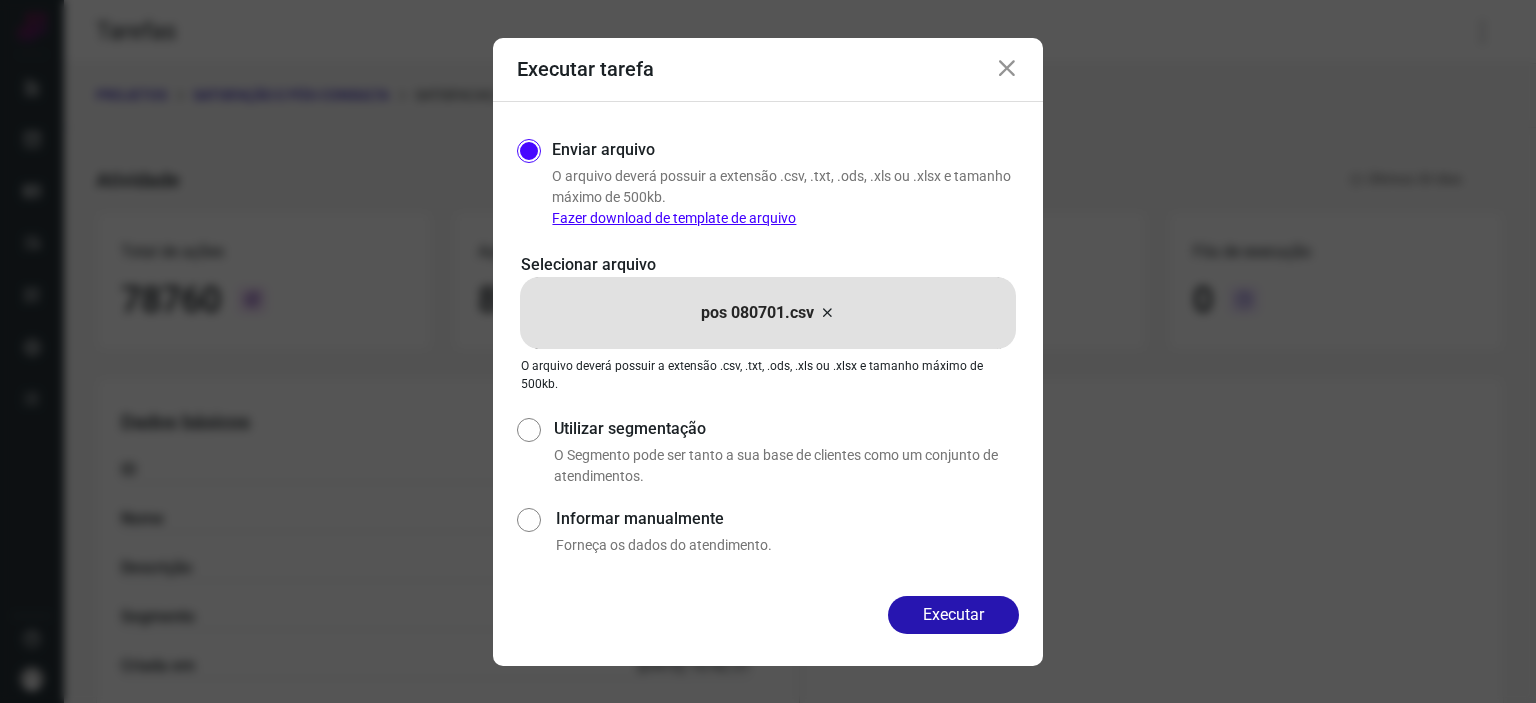 click on "Executar tarefa" at bounding box center [768, 70] 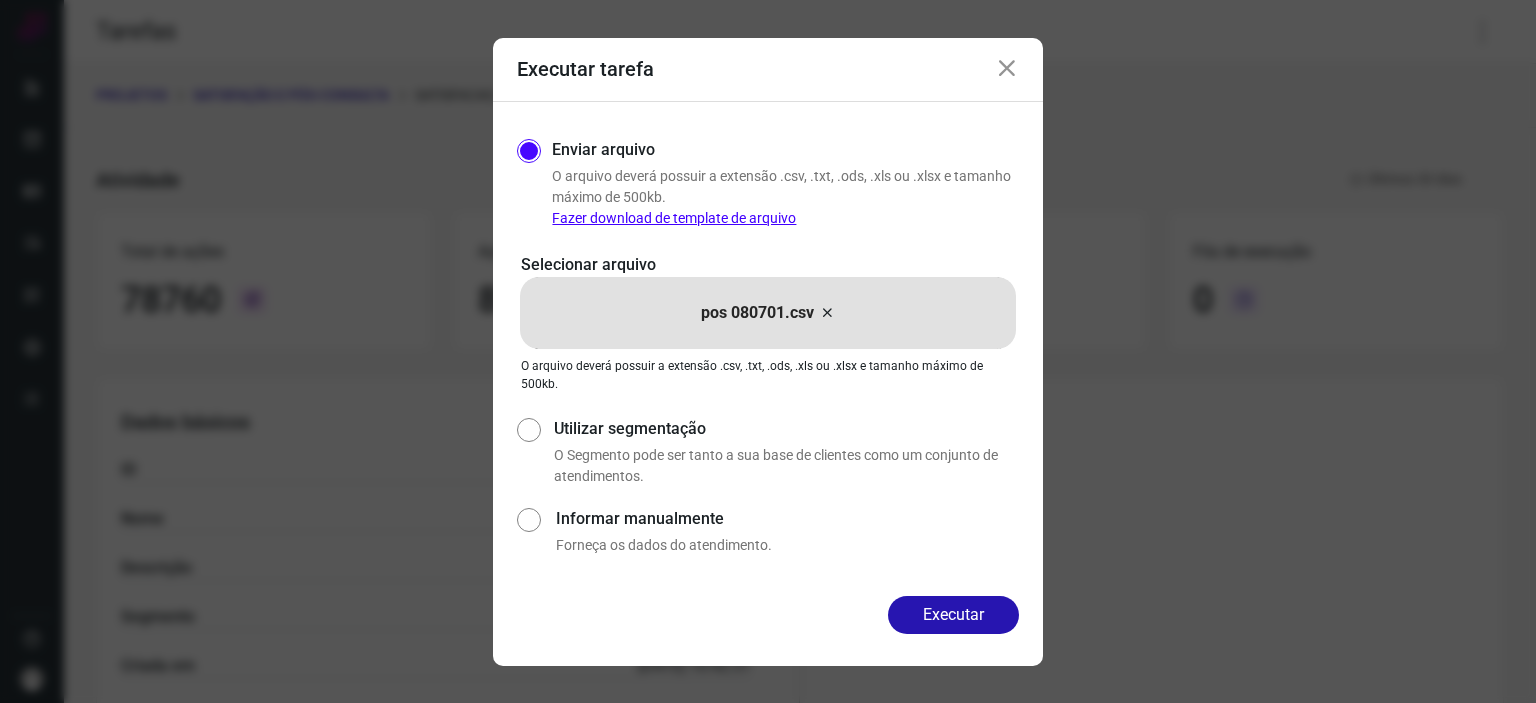 click at bounding box center [1007, 69] 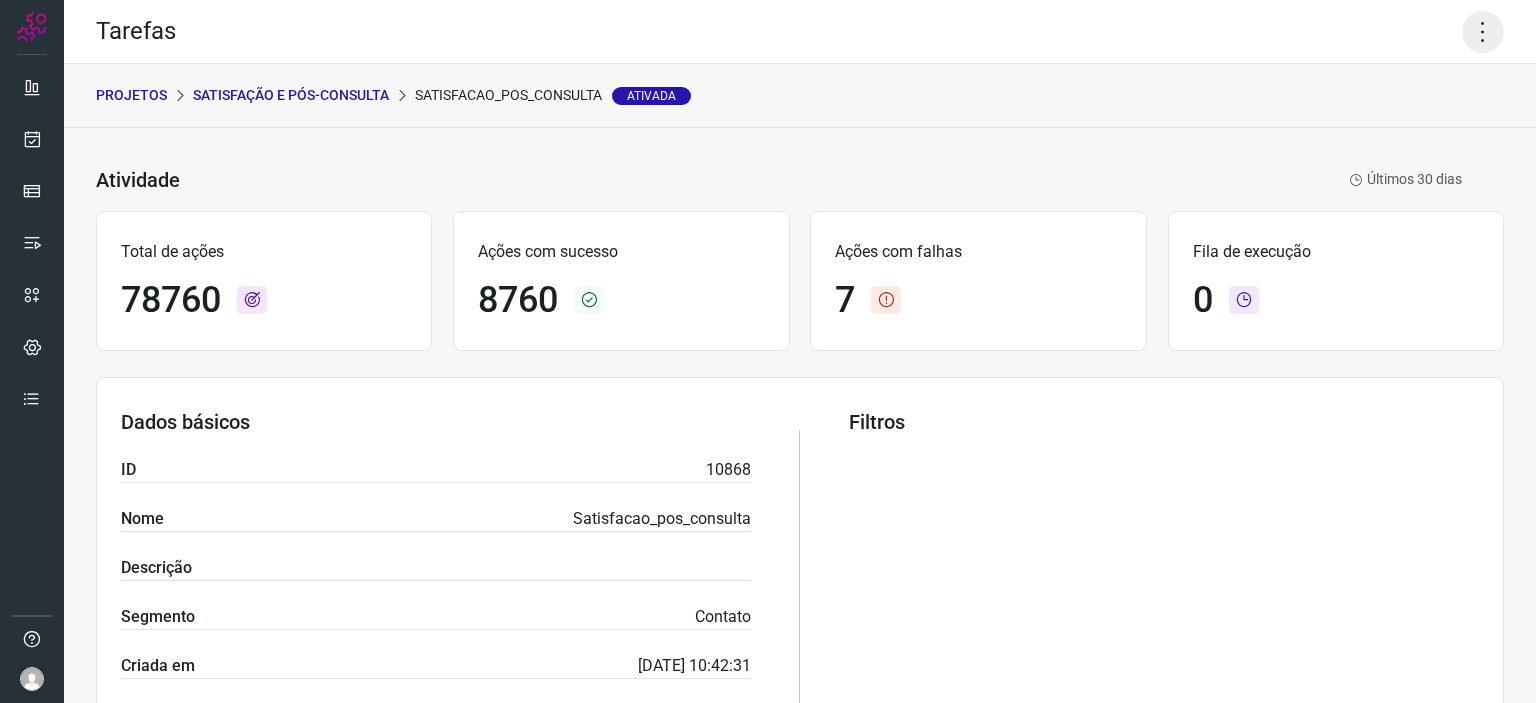 click 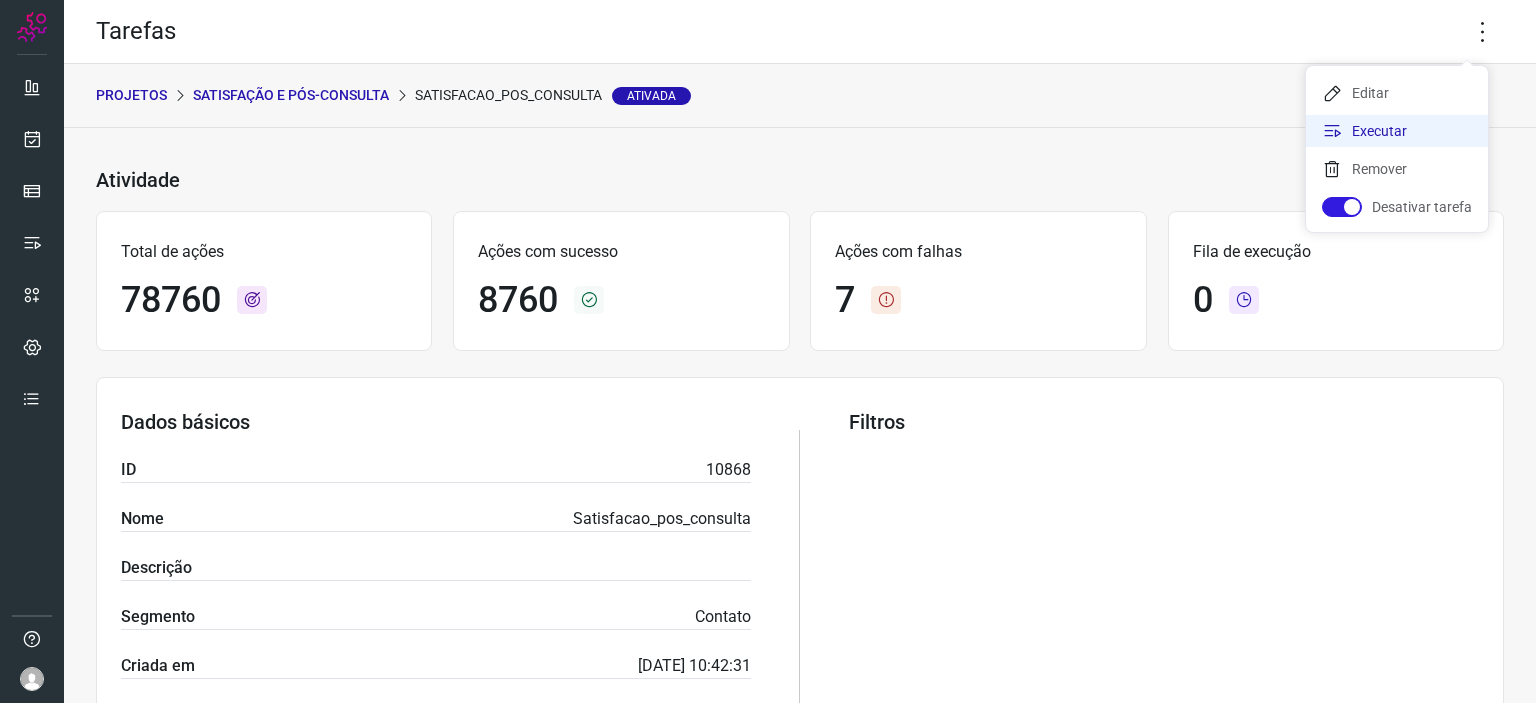 click on "Executar" 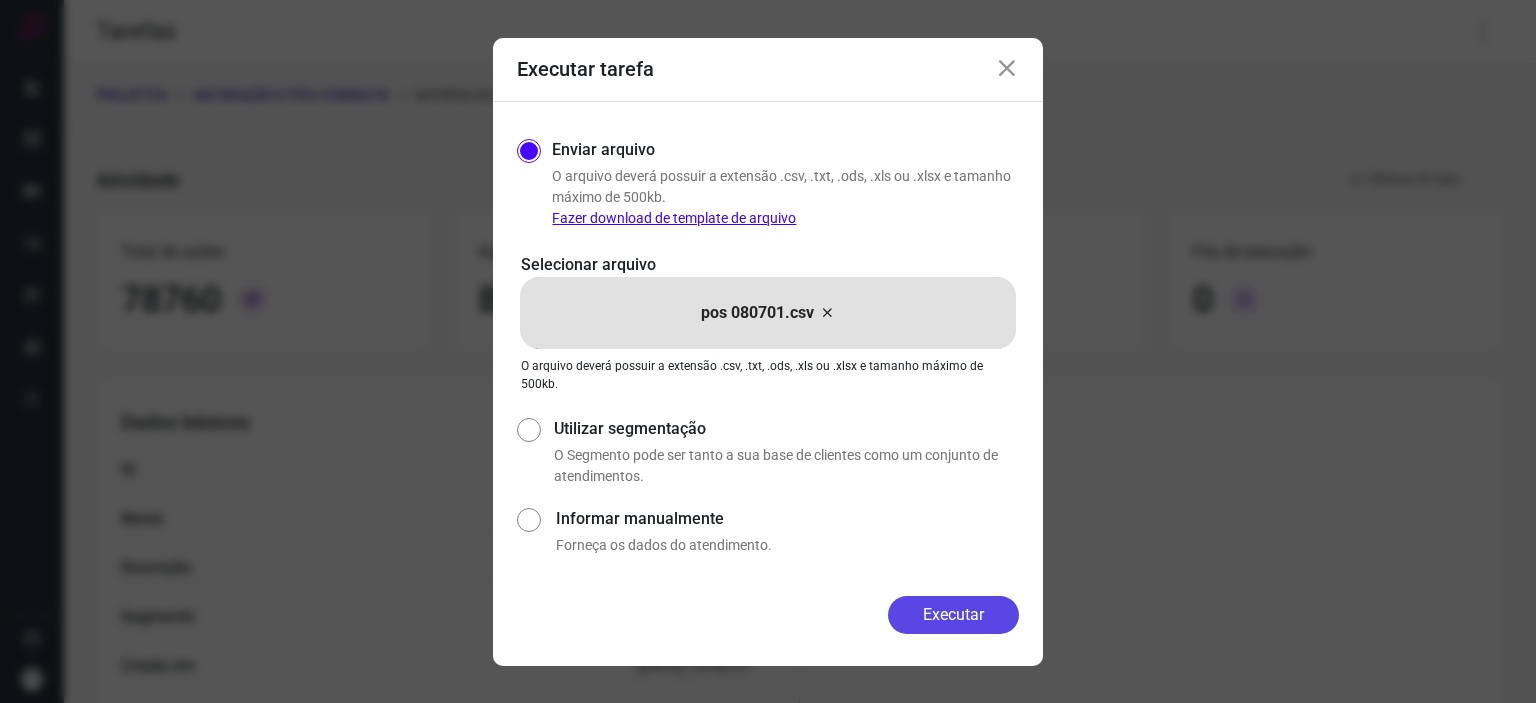 click on "Executar" at bounding box center (953, 615) 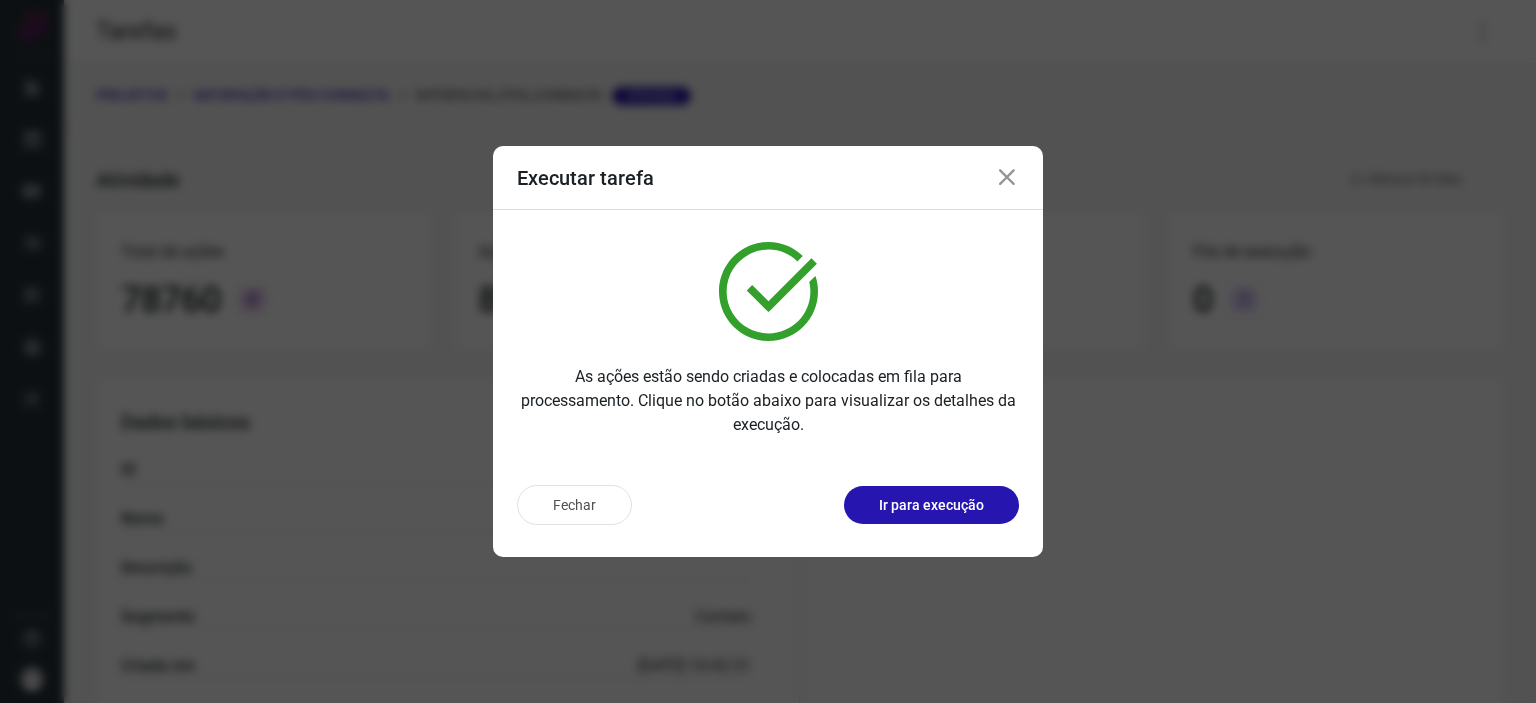click on "Fechar  Ir para execução" at bounding box center (768, 513) 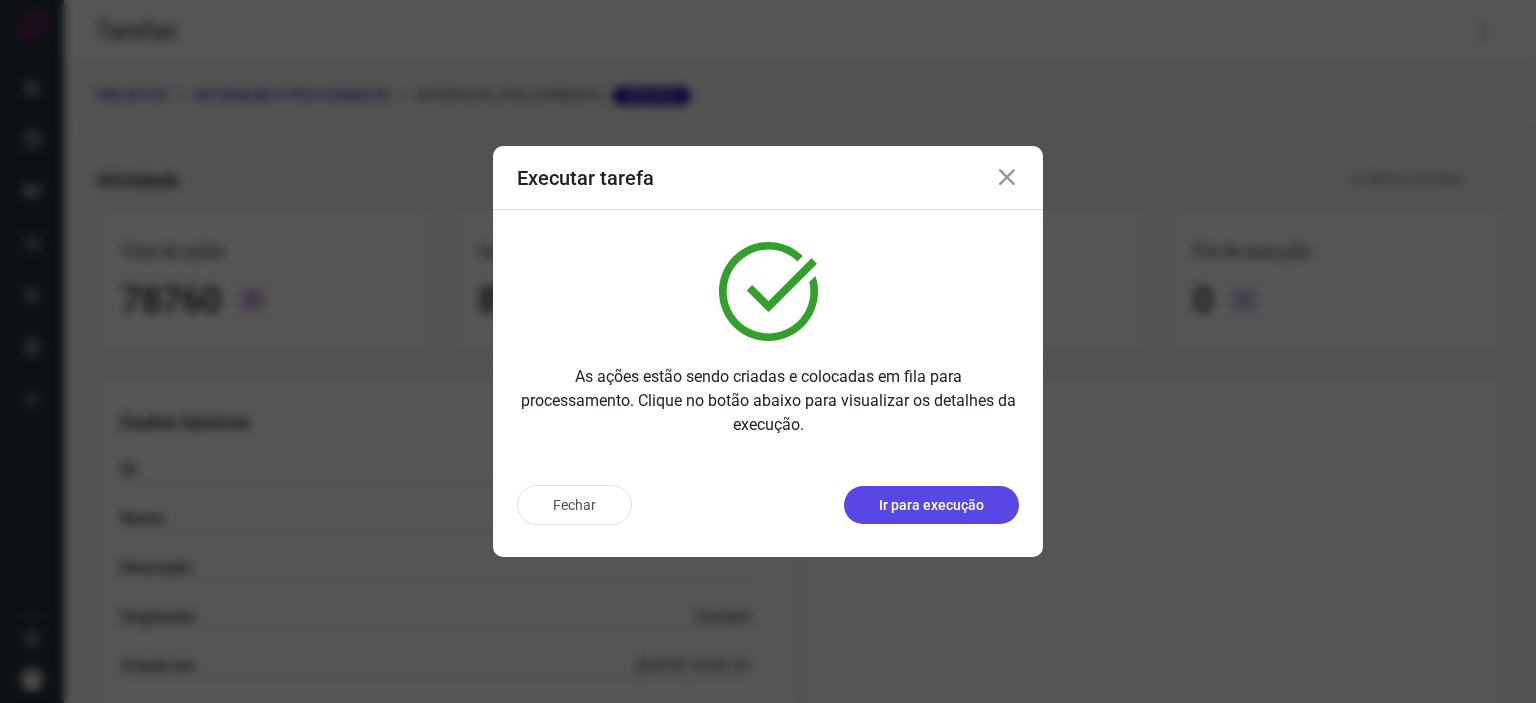 click on "Ir para execução" at bounding box center [931, 505] 